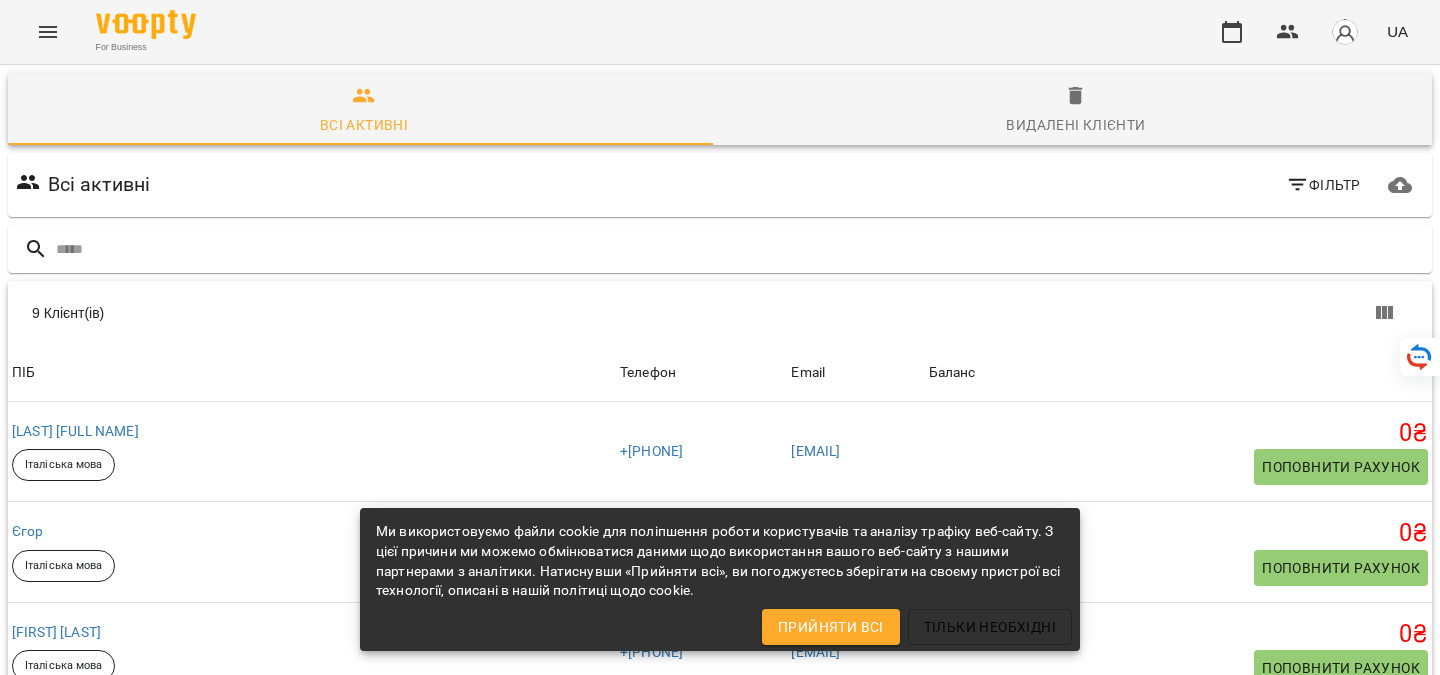 scroll, scrollTop: 0, scrollLeft: 0, axis: both 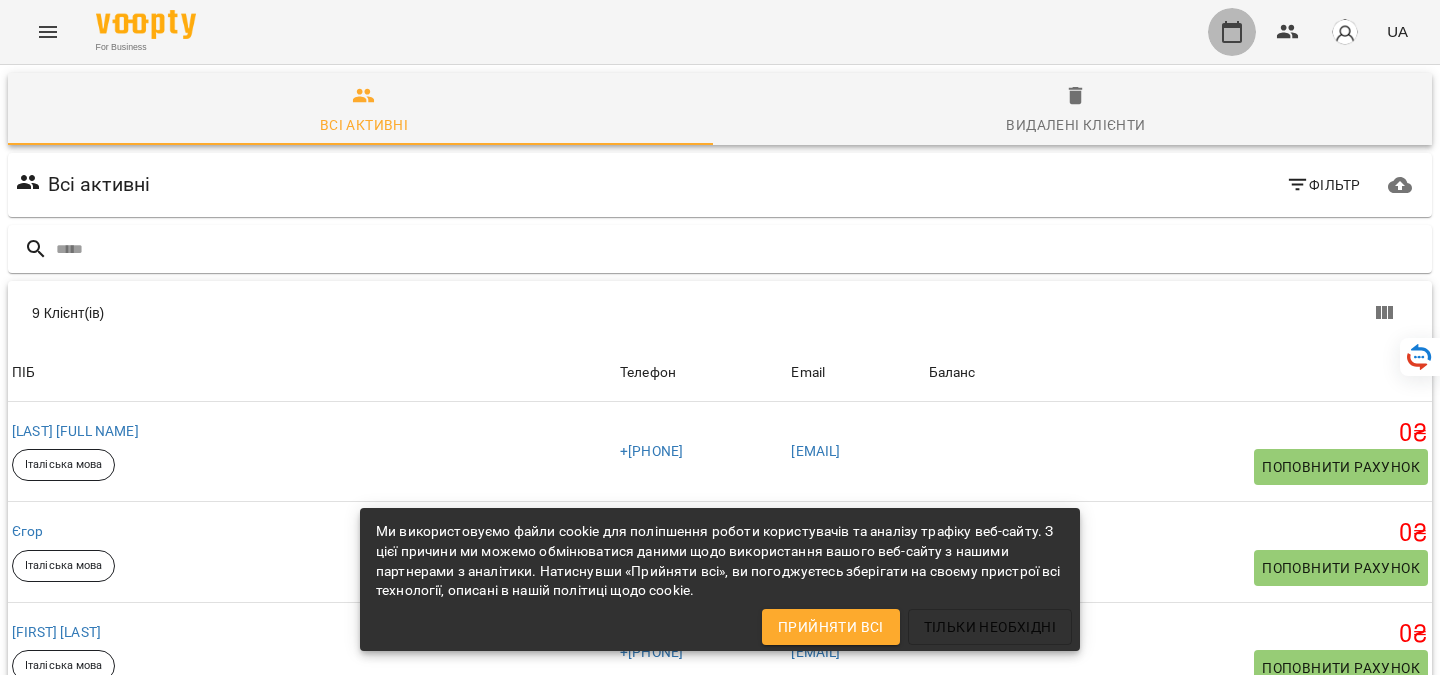 click 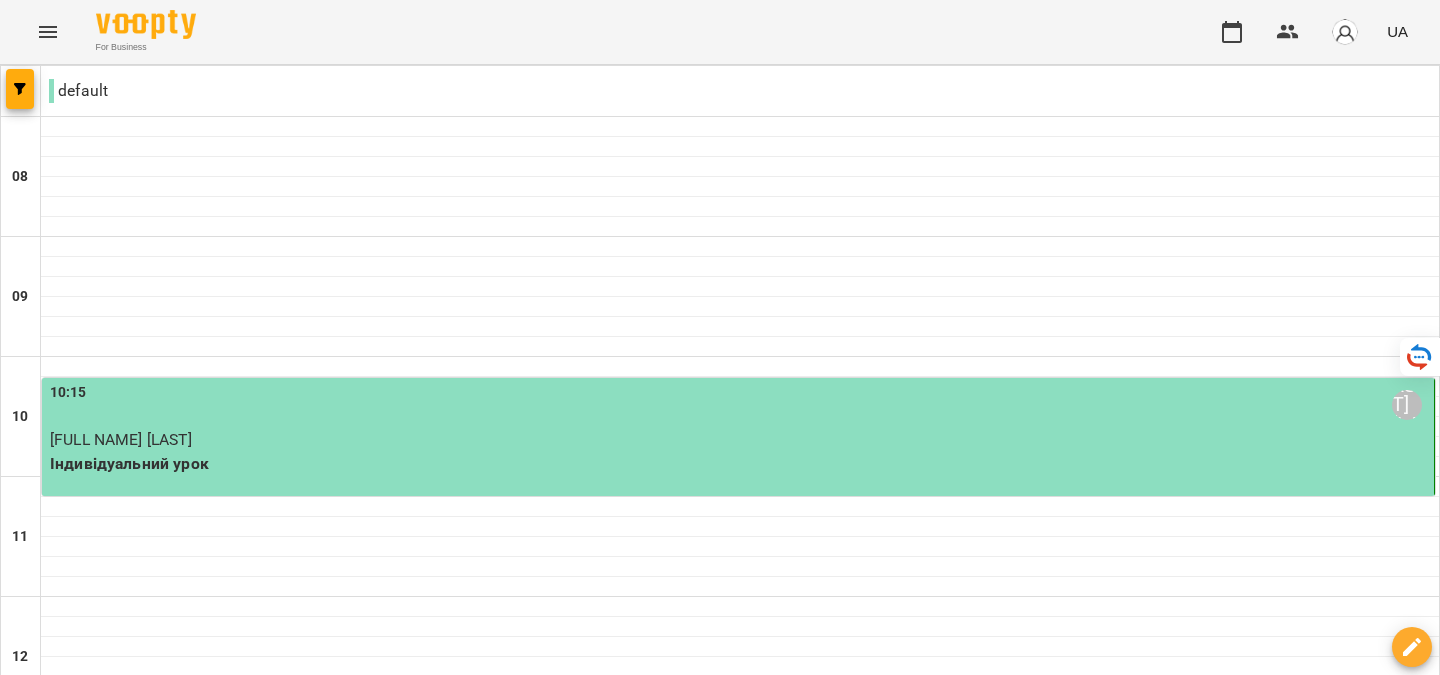 click on "сб" at bounding box center [1400, 1583] 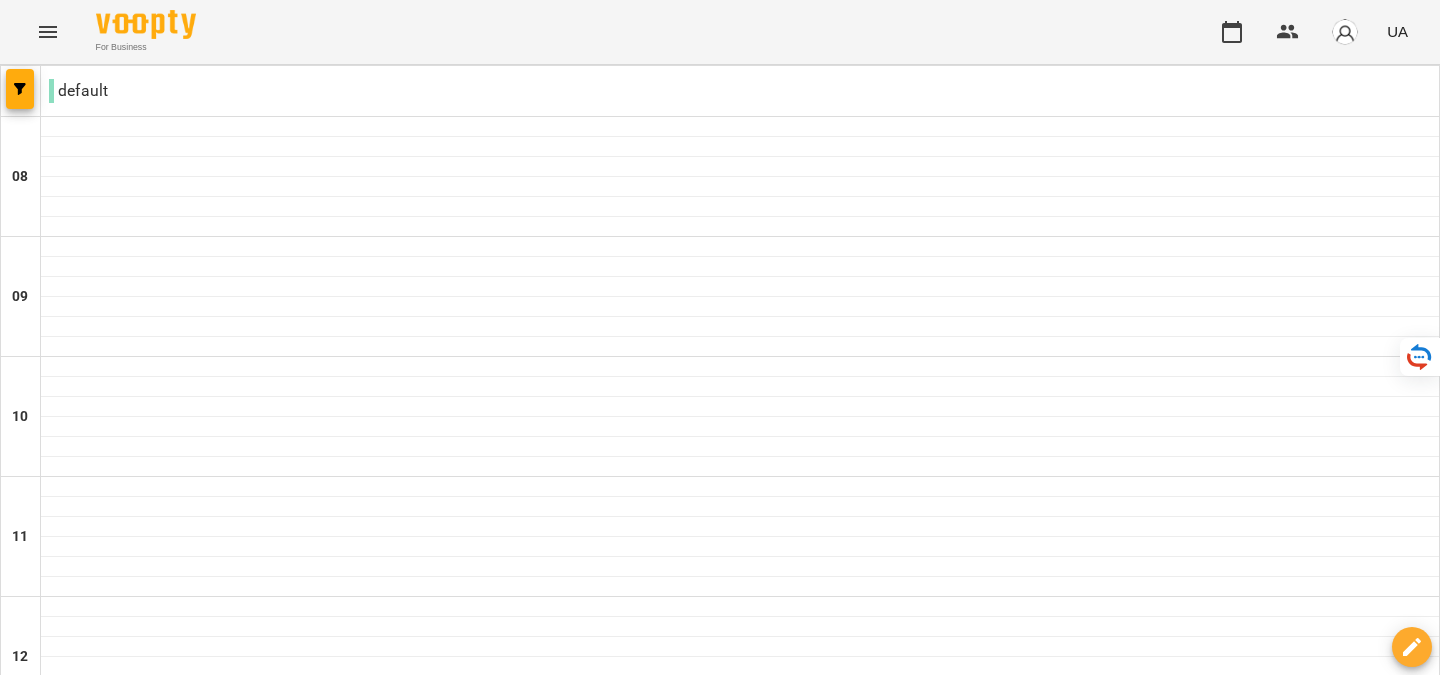 scroll, scrollTop: 165, scrollLeft: 0, axis: vertical 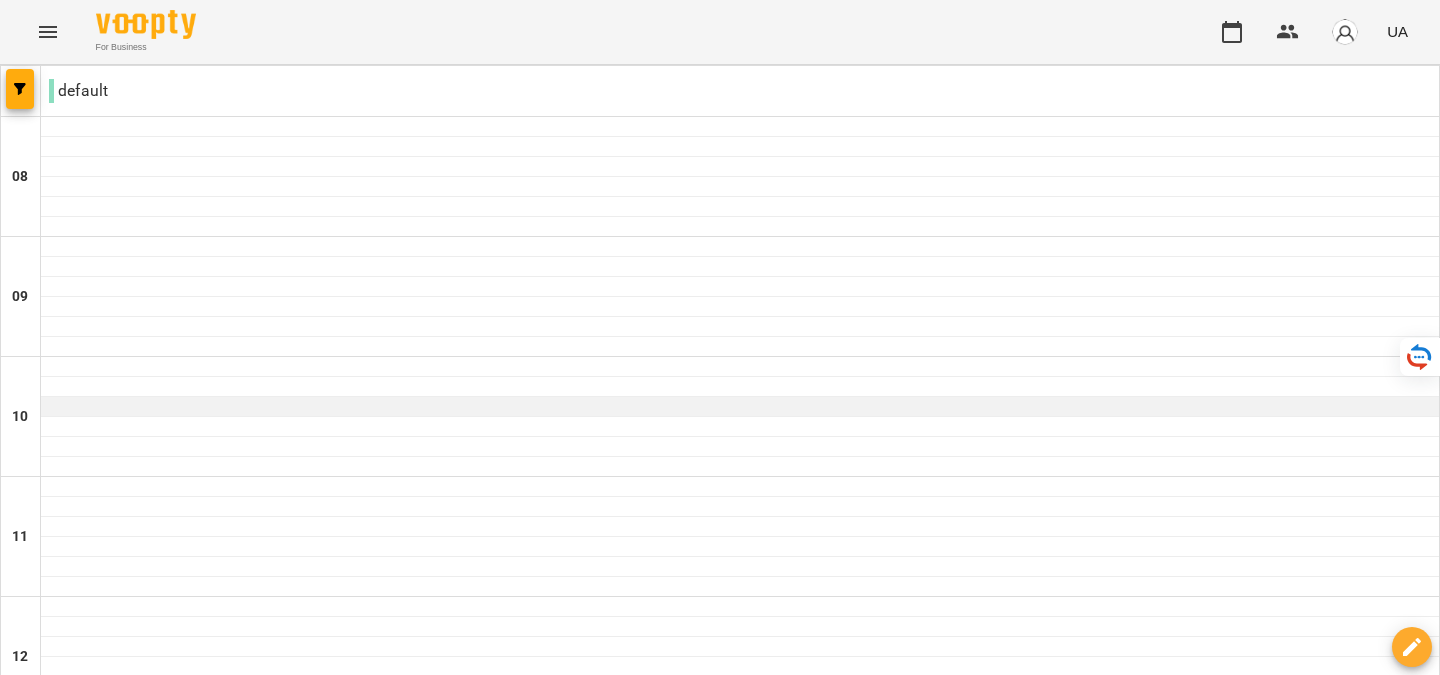 click at bounding box center (740, 407) 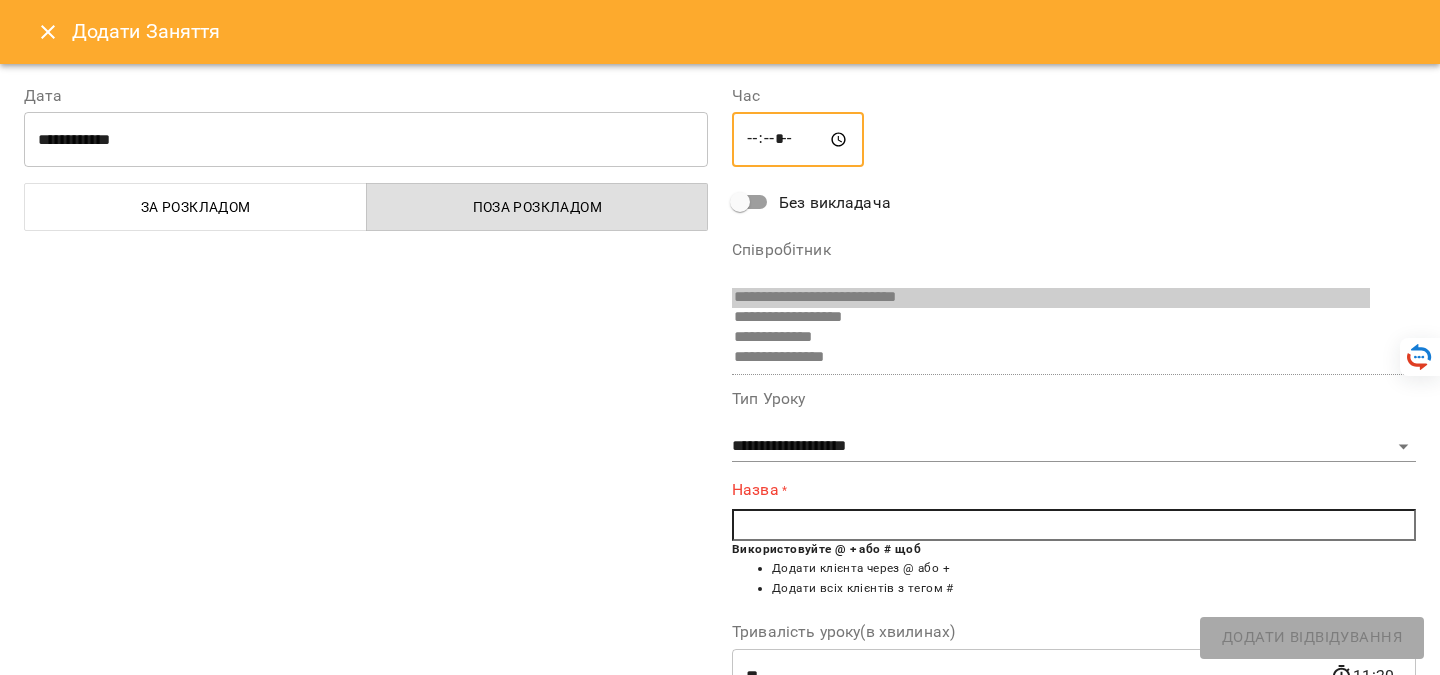 click on "*****" at bounding box center [798, 140] 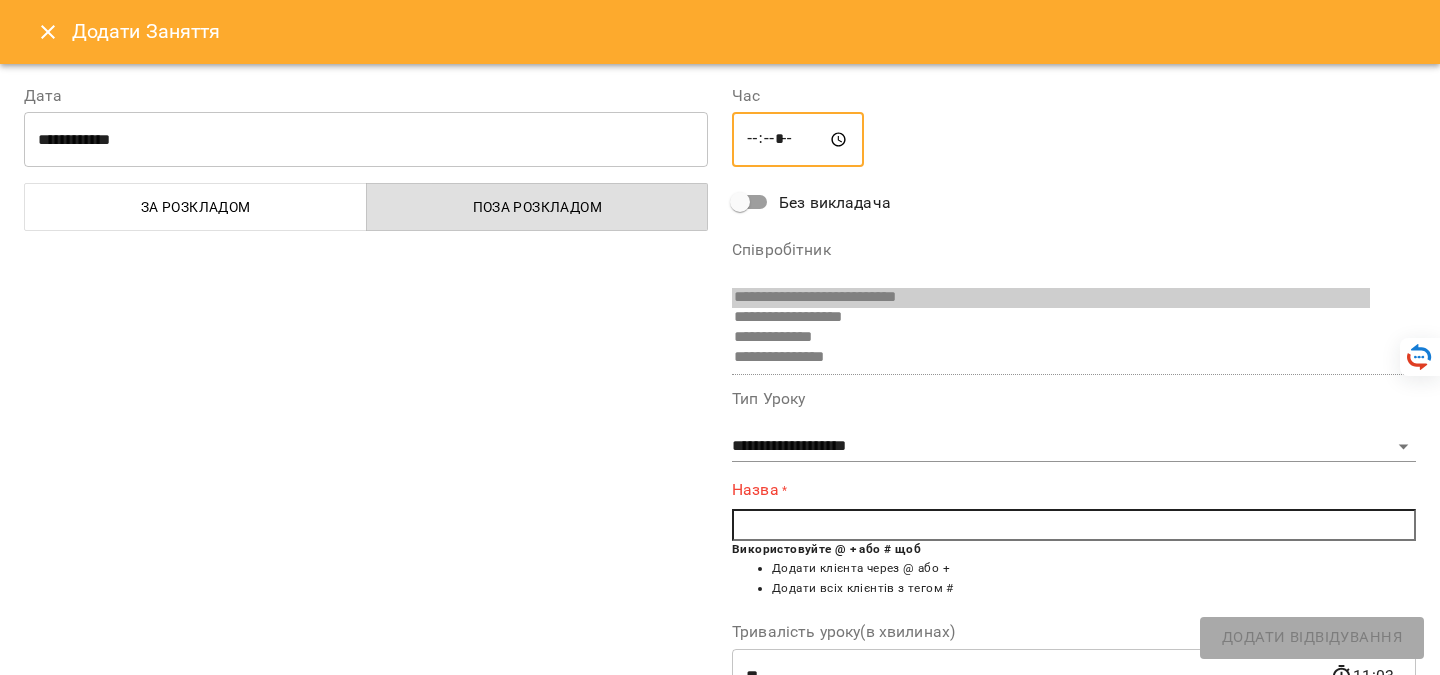 type on "*****" 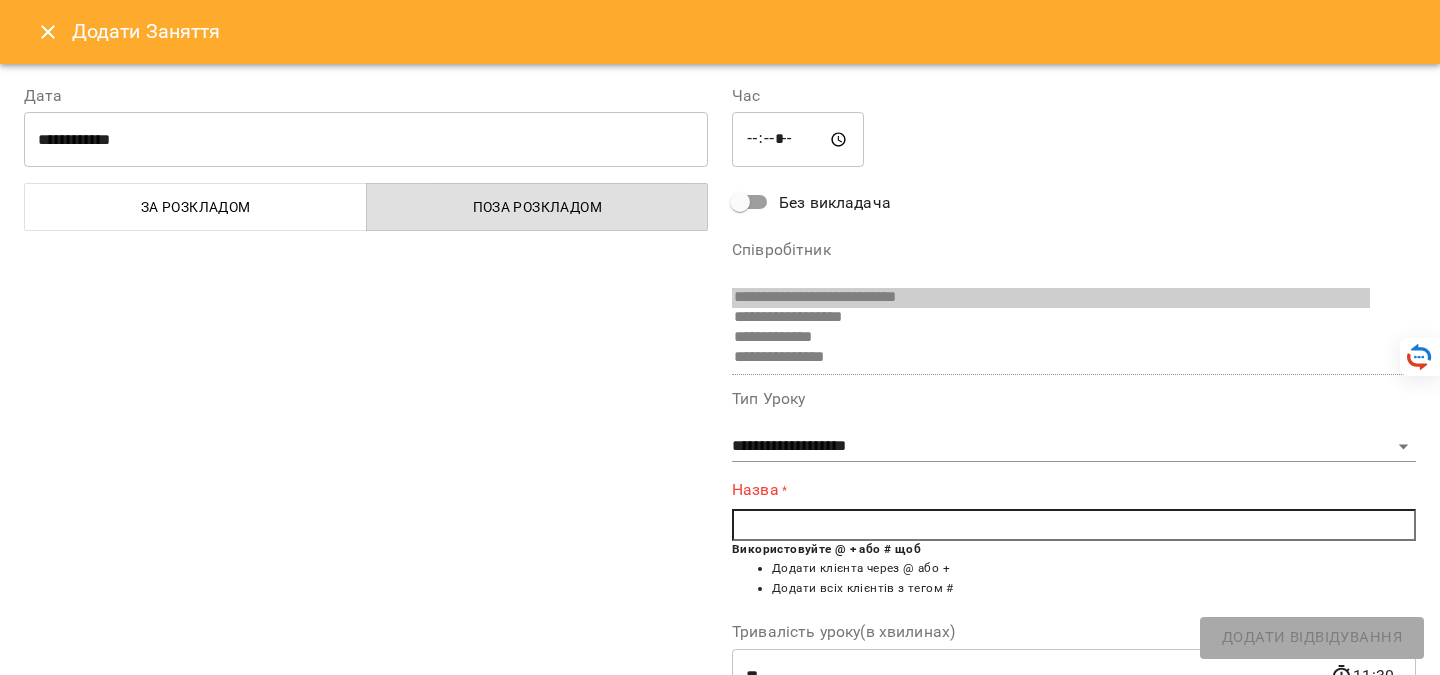 click at bounding box center [1074, 525] 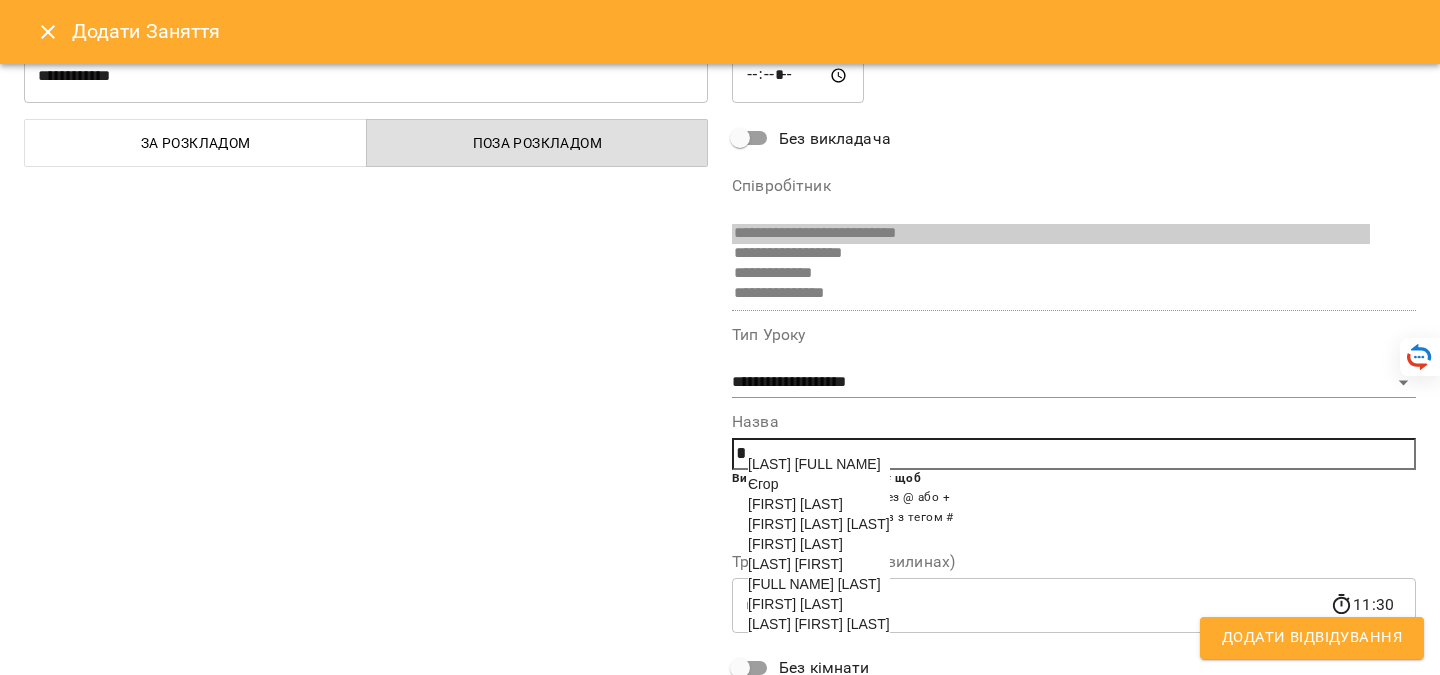 scroll, scrollTop: 79, scrollLeft: 0, axis: vertical 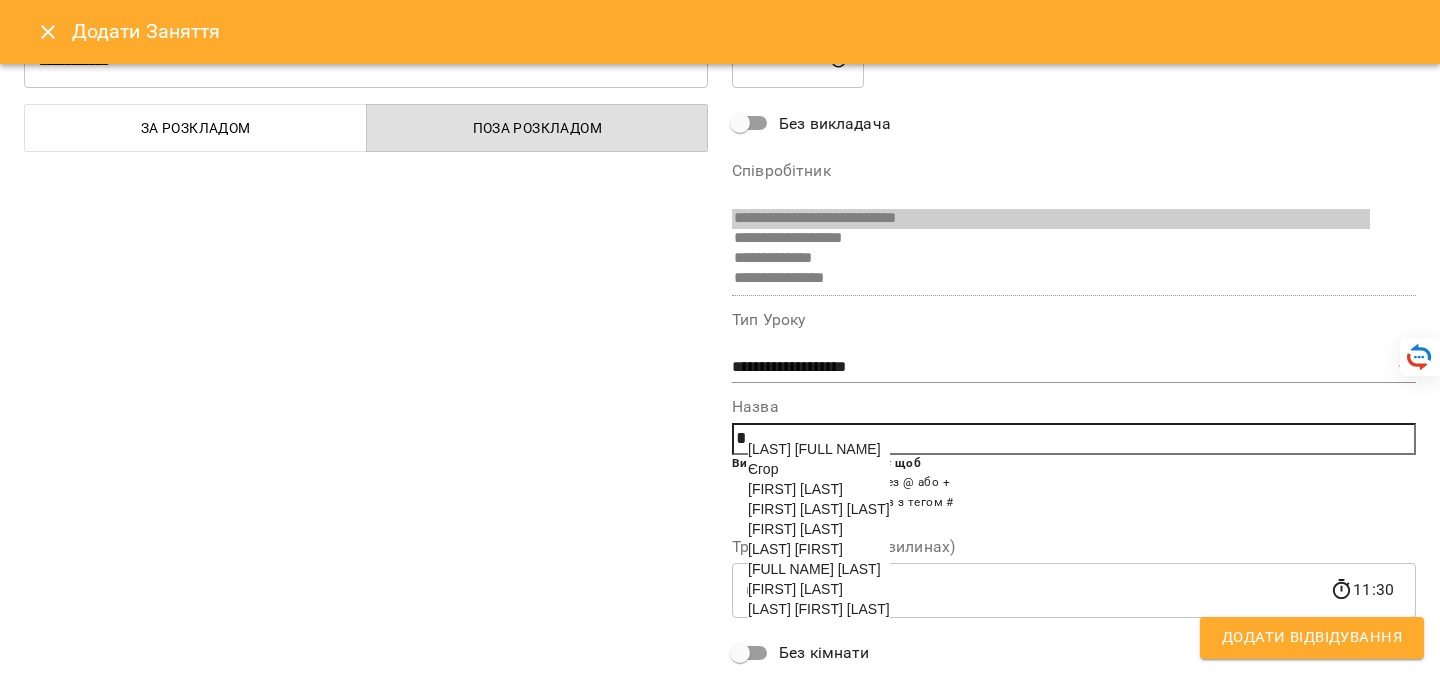click on "[LAST] [FULL NAME]" at bounding box center [814, 449] 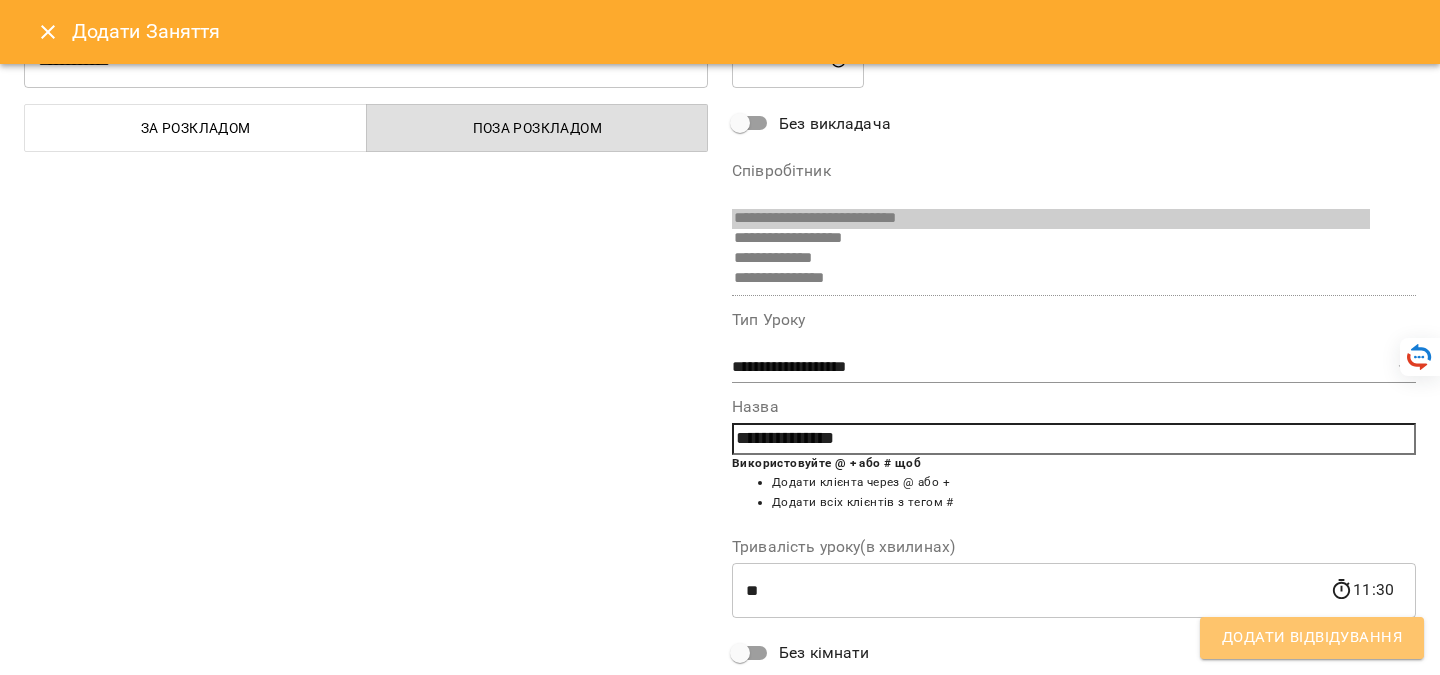 click on "Додати Відвідування" at bounding box center (1312, 638) 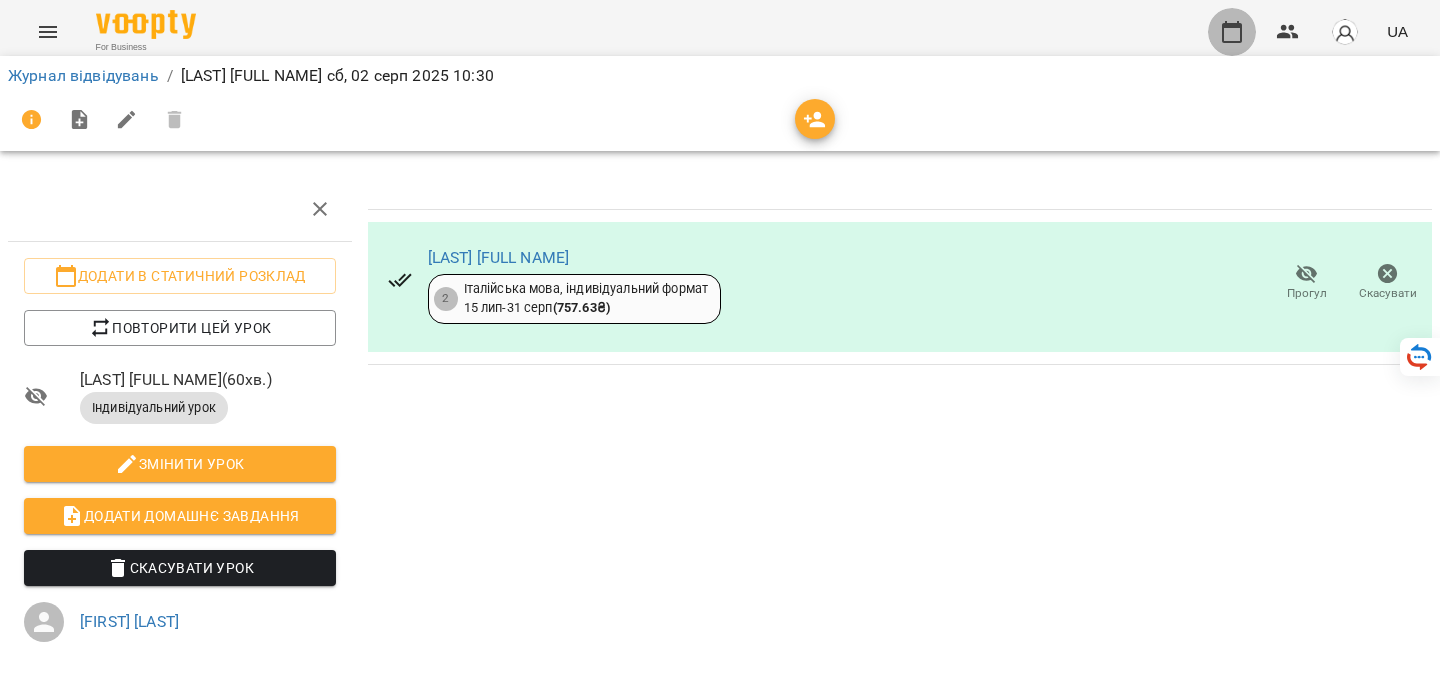 click 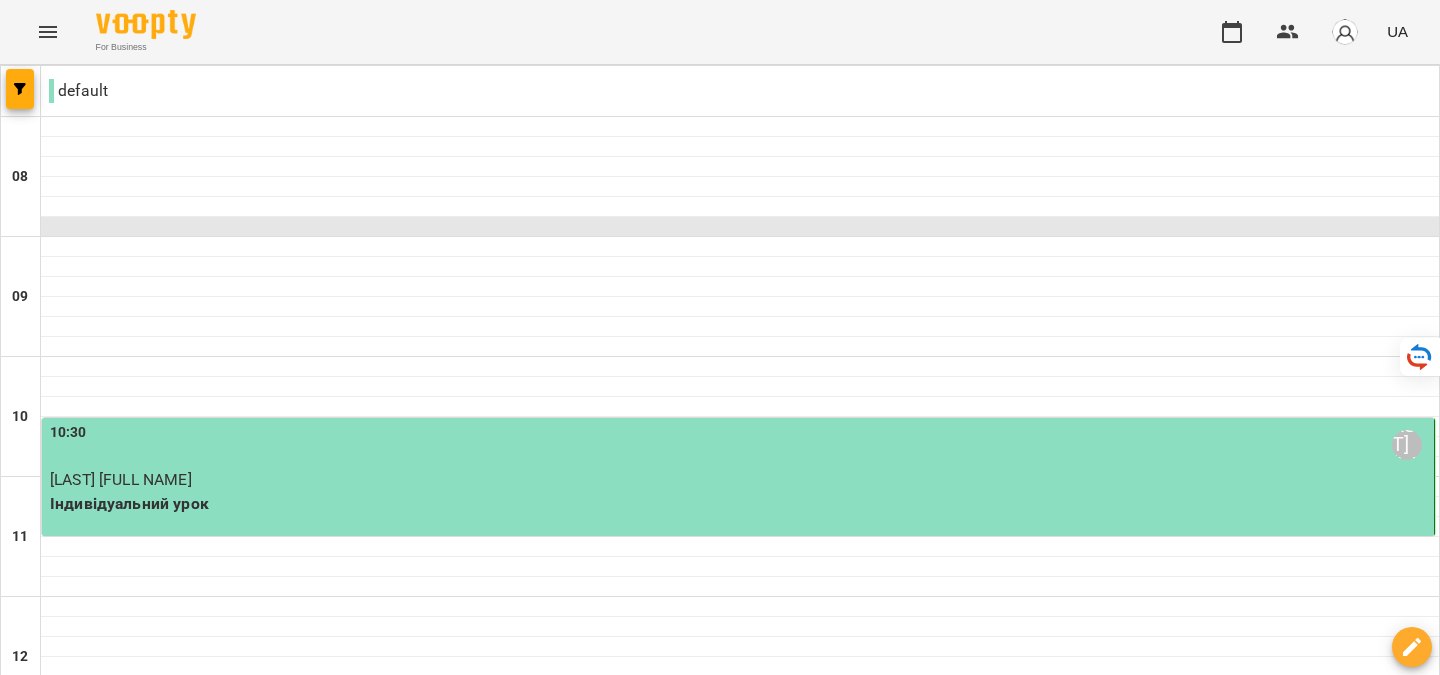 scroll, scrollTop: 176, scrollLeft: 0, axis: vertical 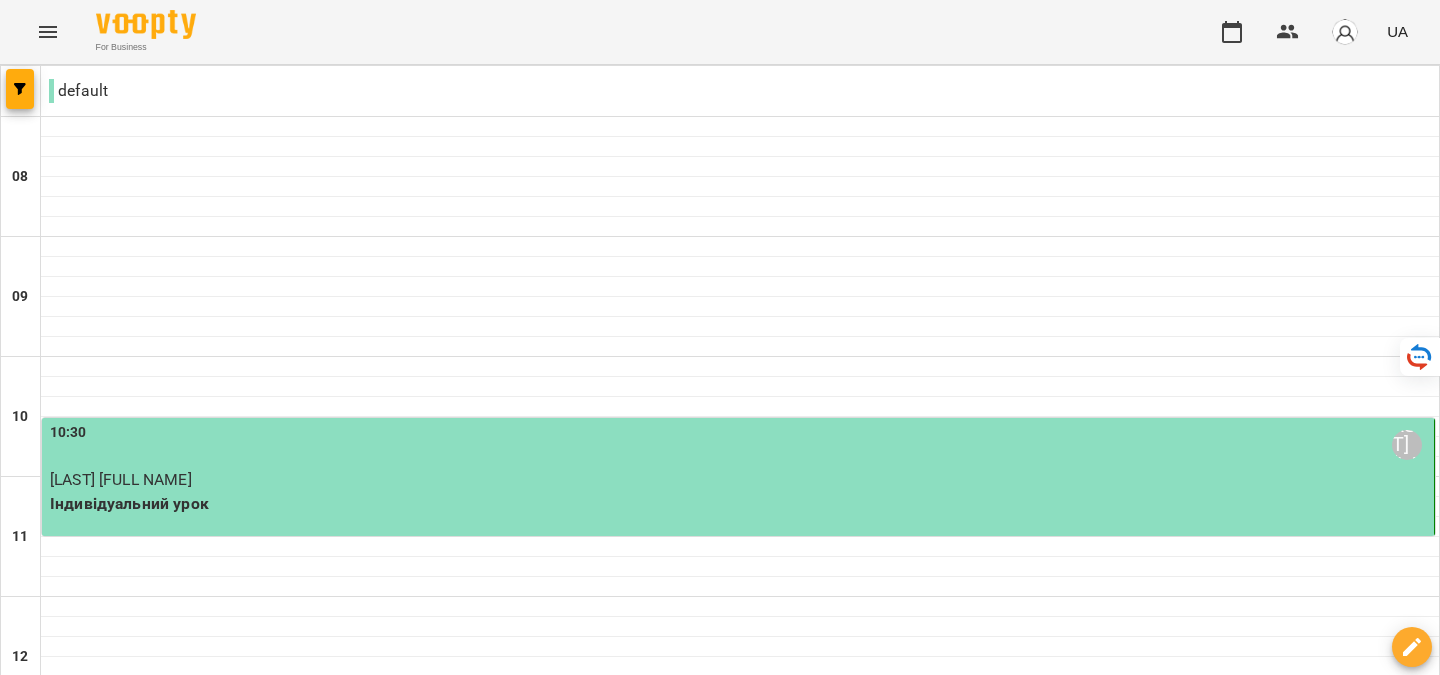 click at bounding box center [819, 1648] 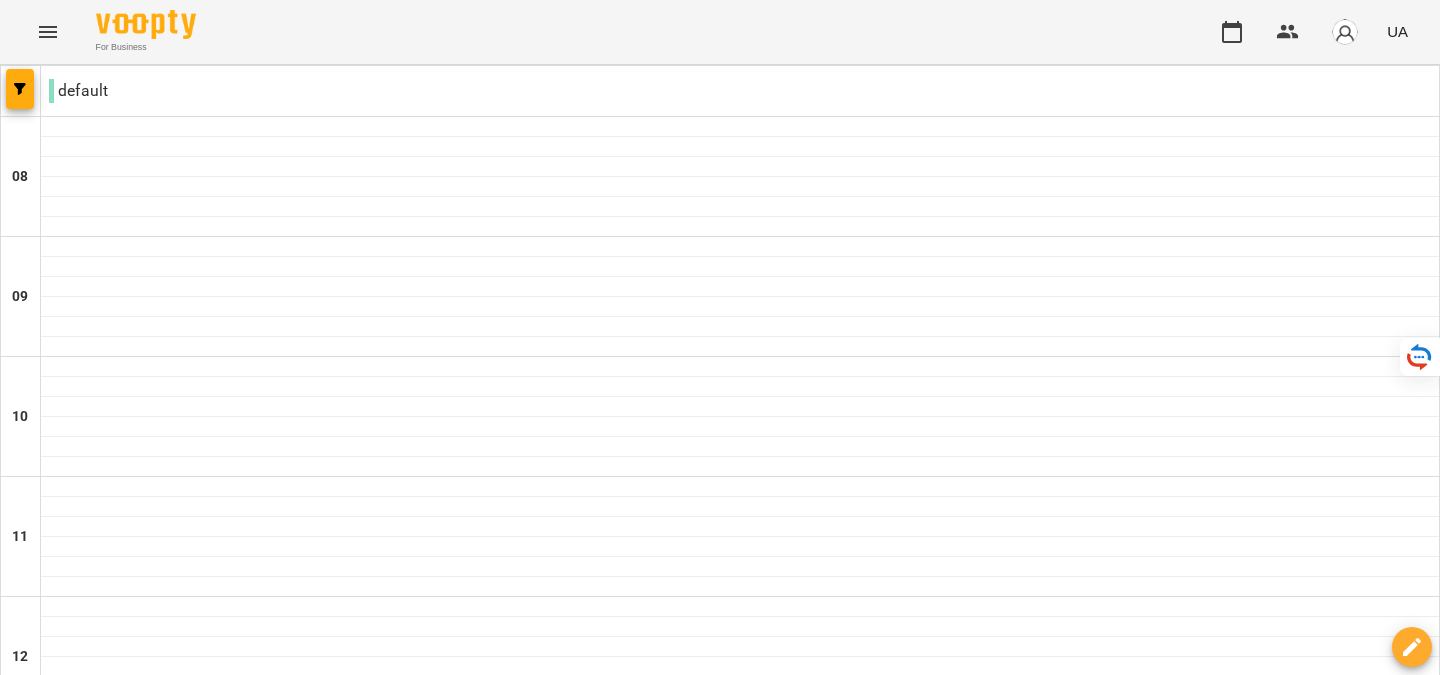 type on "**********" 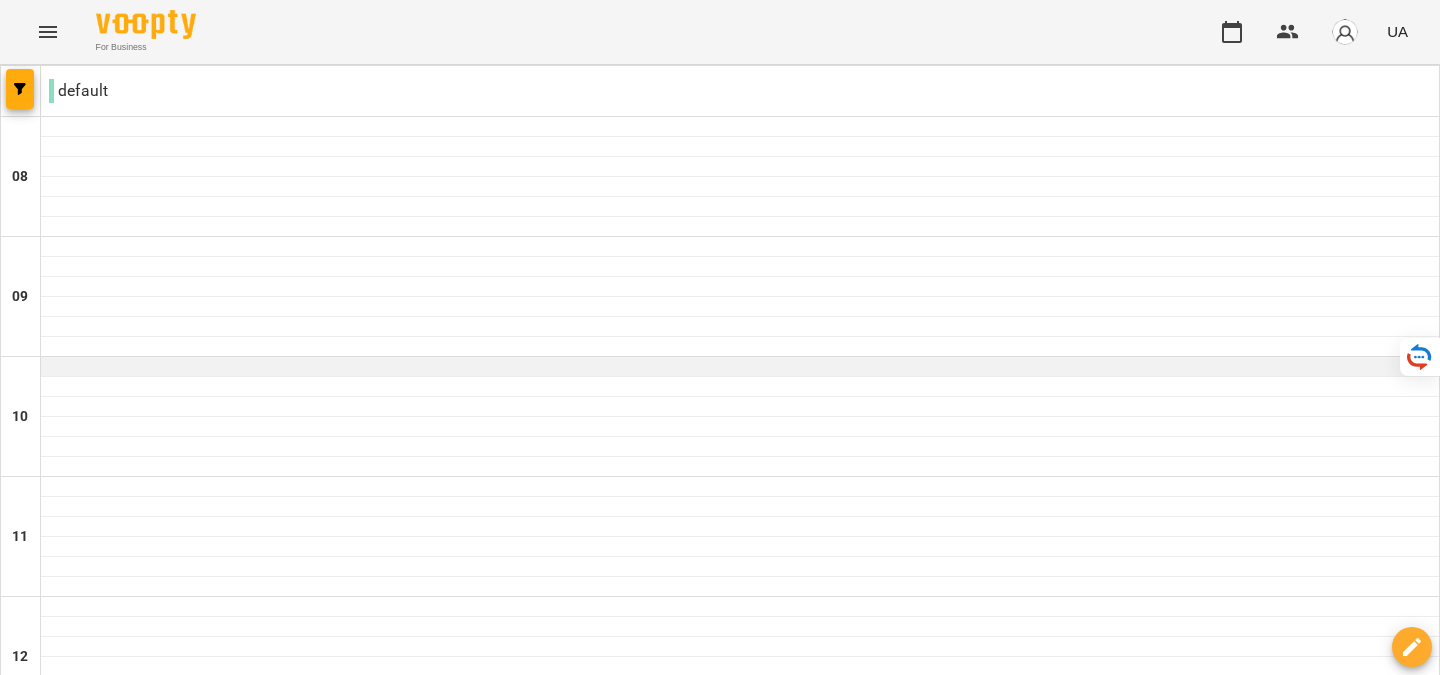 click at bounding box center (740, 367) 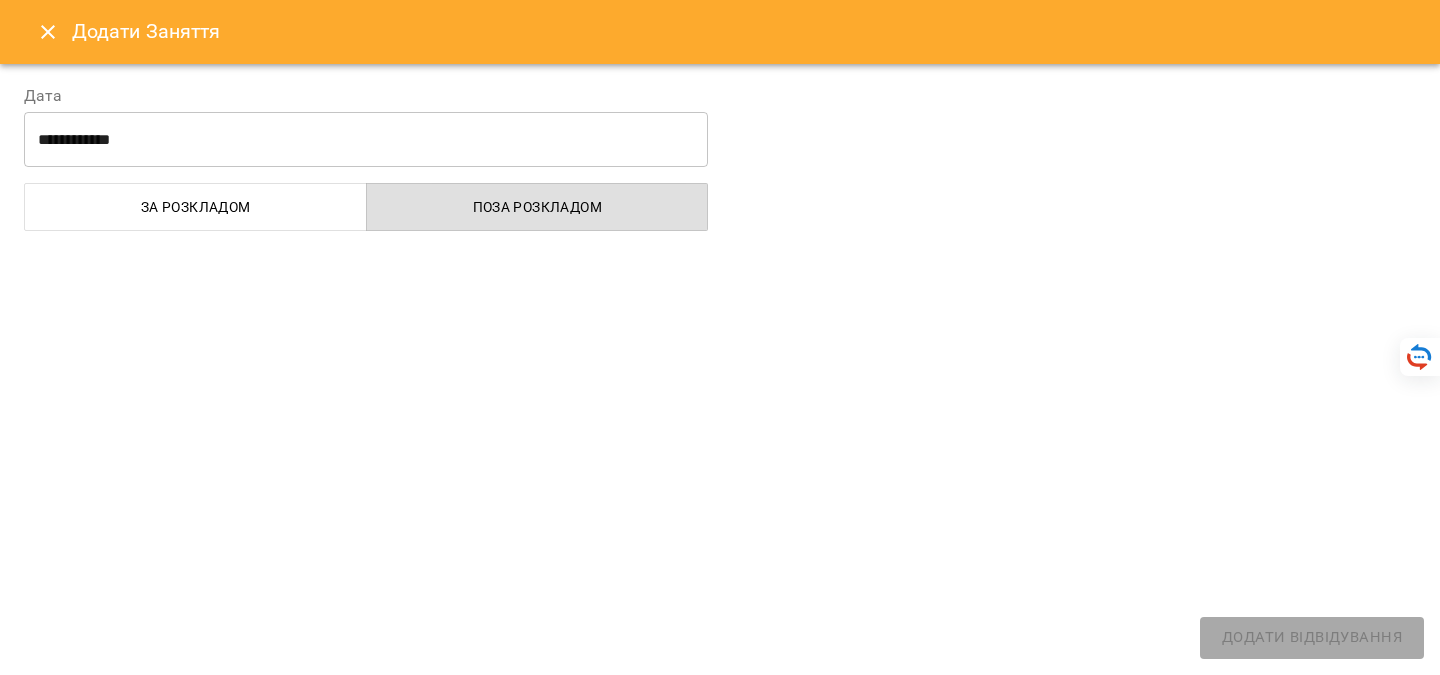 select on "**********" 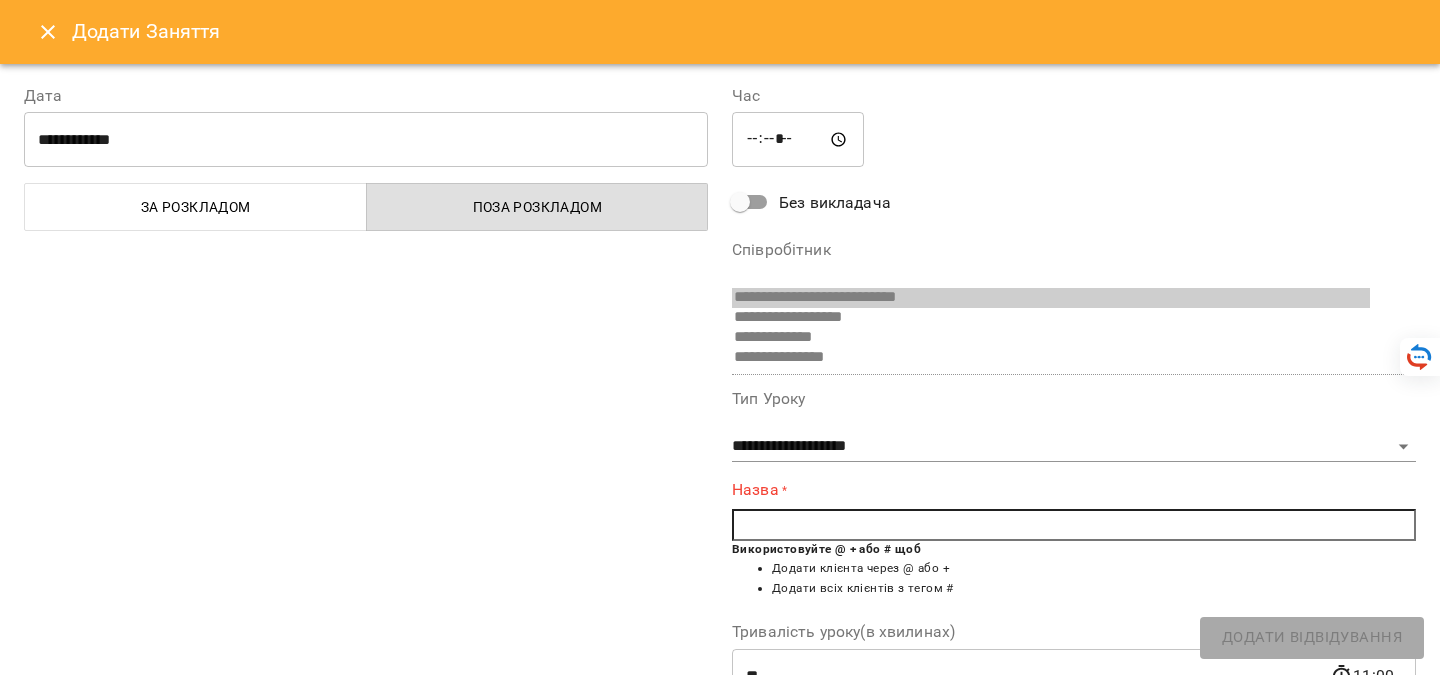 click at bounding box center (1074, 525) 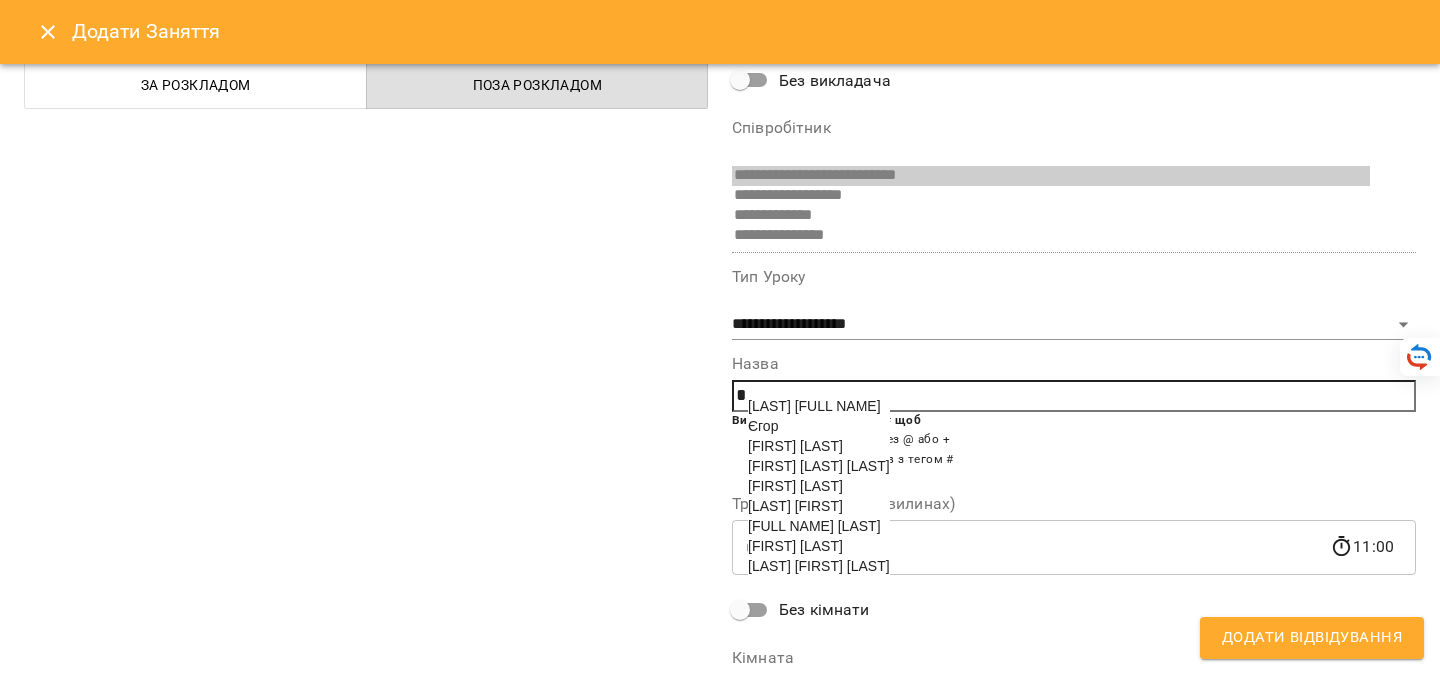 scroll, scrollTop: 123, scrollLeft: 0, axis: vertical 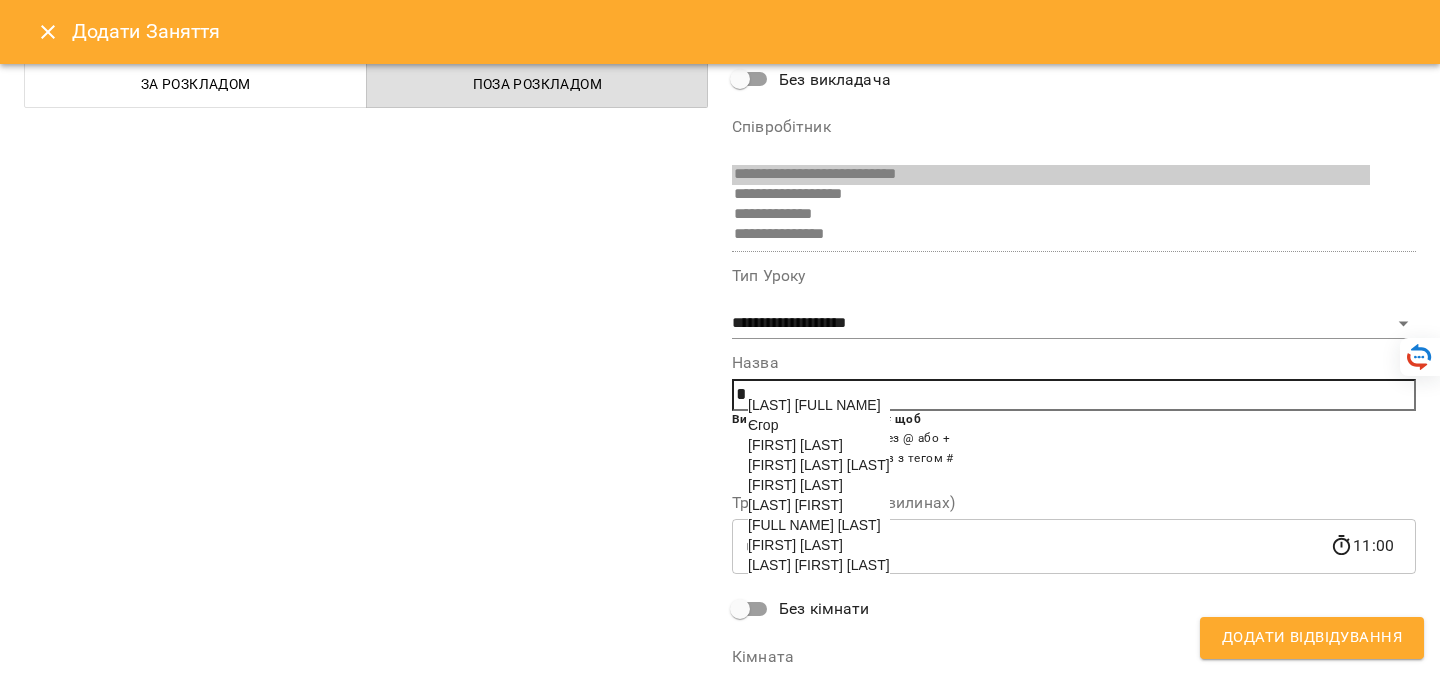 click on "[LAST] [FIRST]" at bounding box center (795, 505) 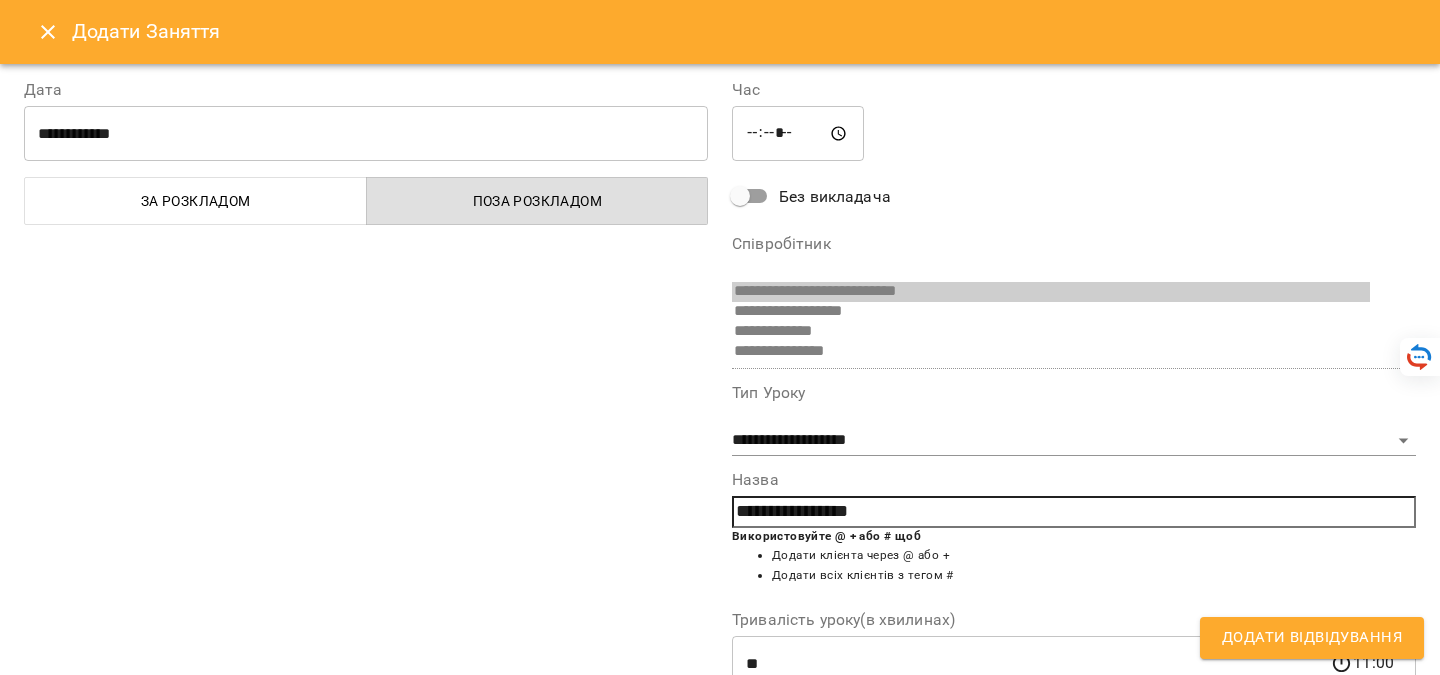 scroll, scrollTop: 5, scrollLeft: 0, axis: vertical 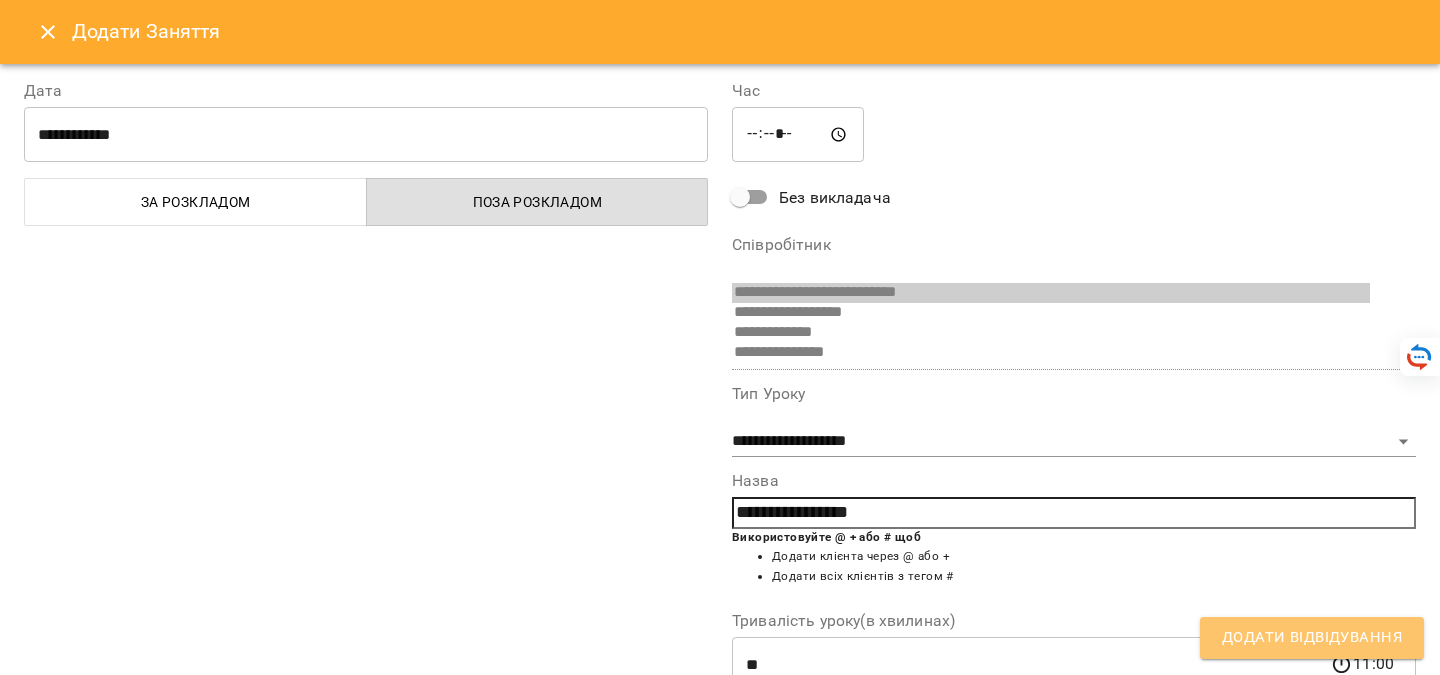 click on "Додати Відвідування" at bounding box center [1312, 638] 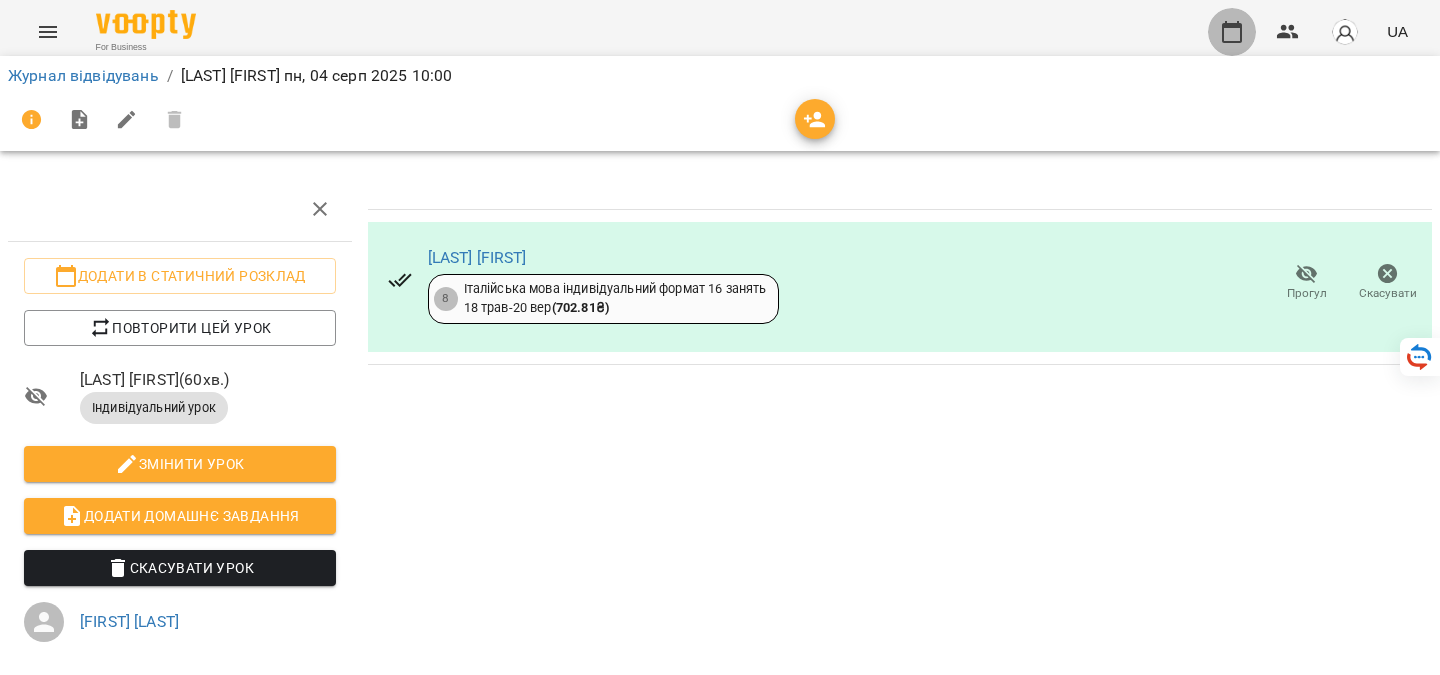 click at bounding box center [1232, 32] 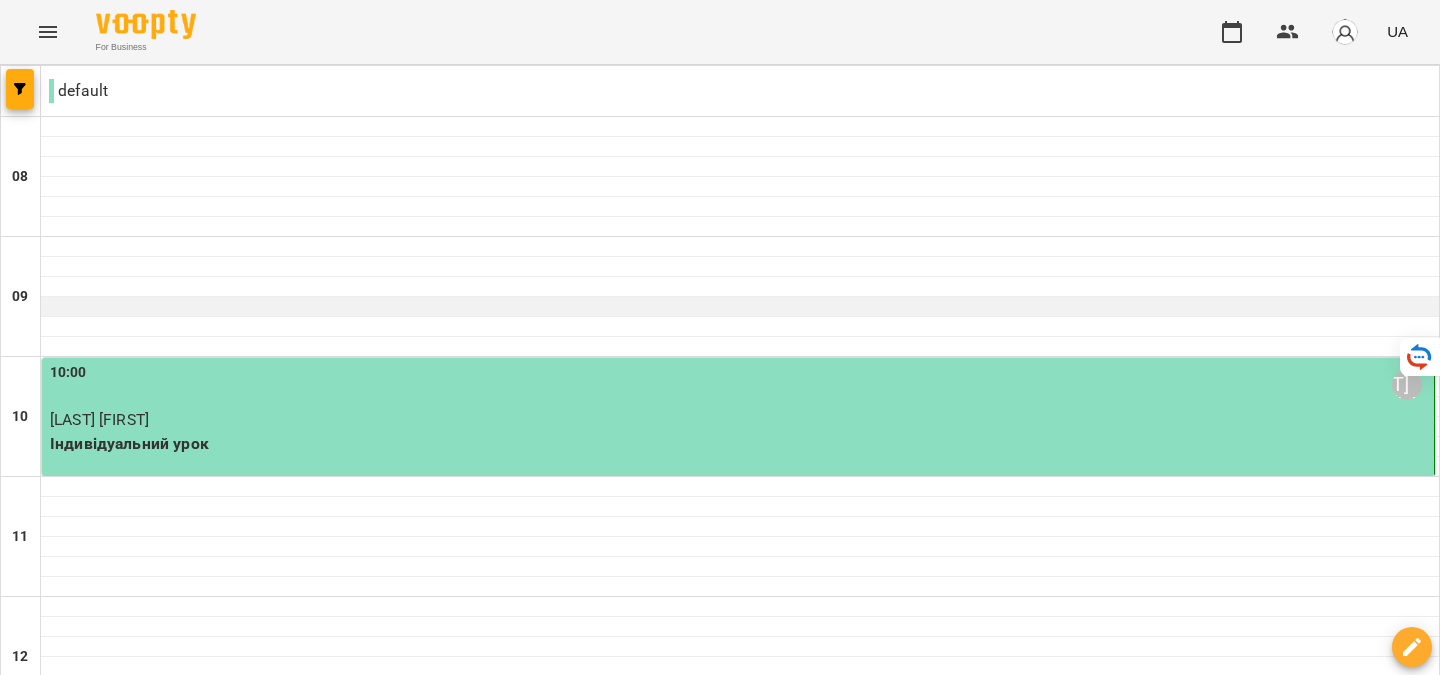 scroll, scrollTop: 46, scrollLeft: 0, axis: vertical 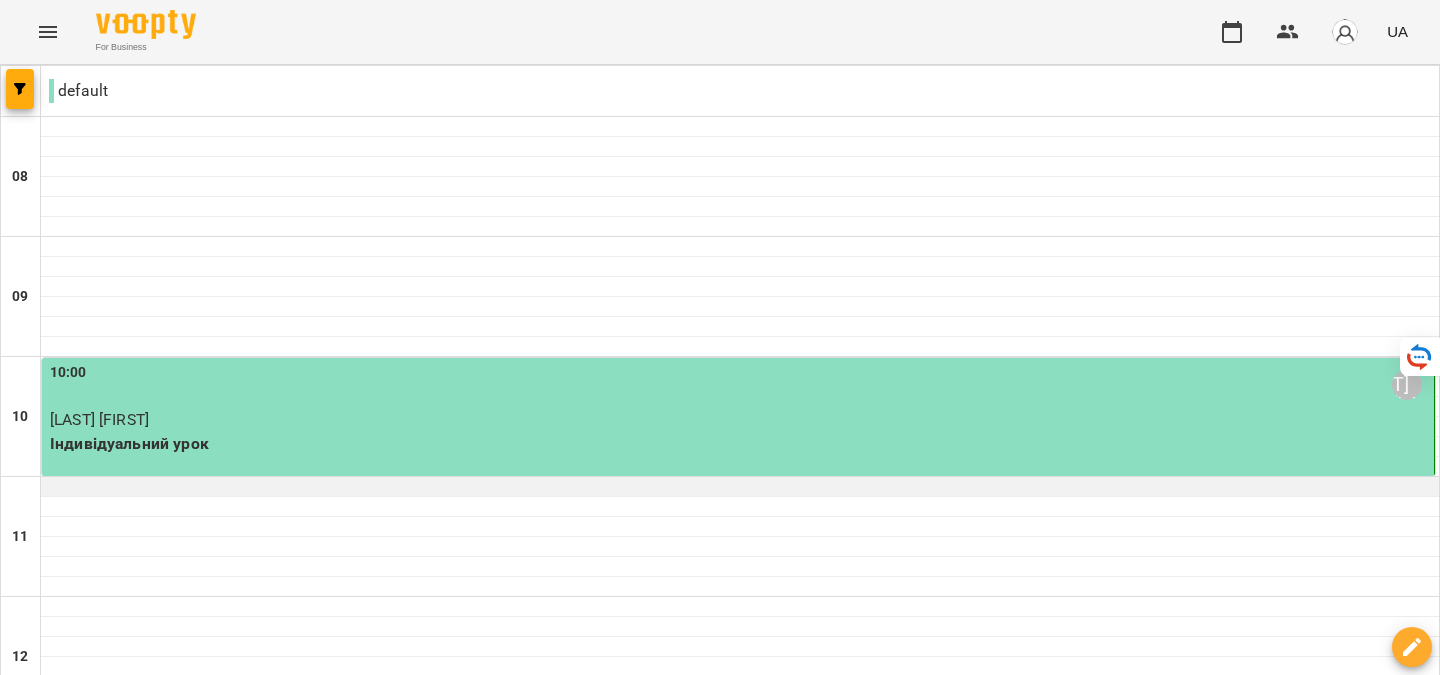 click at bounding box center [740, 487] 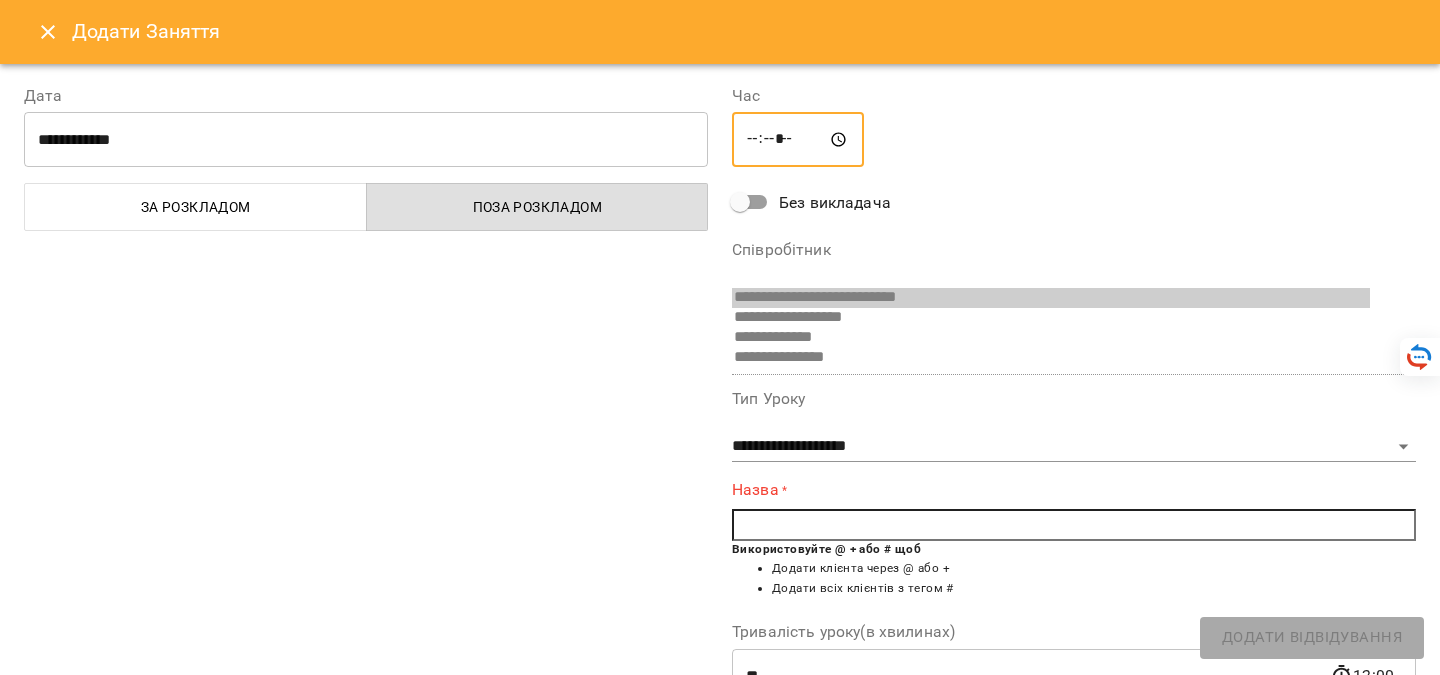 click on "*****" at bounding box center [798, 140] 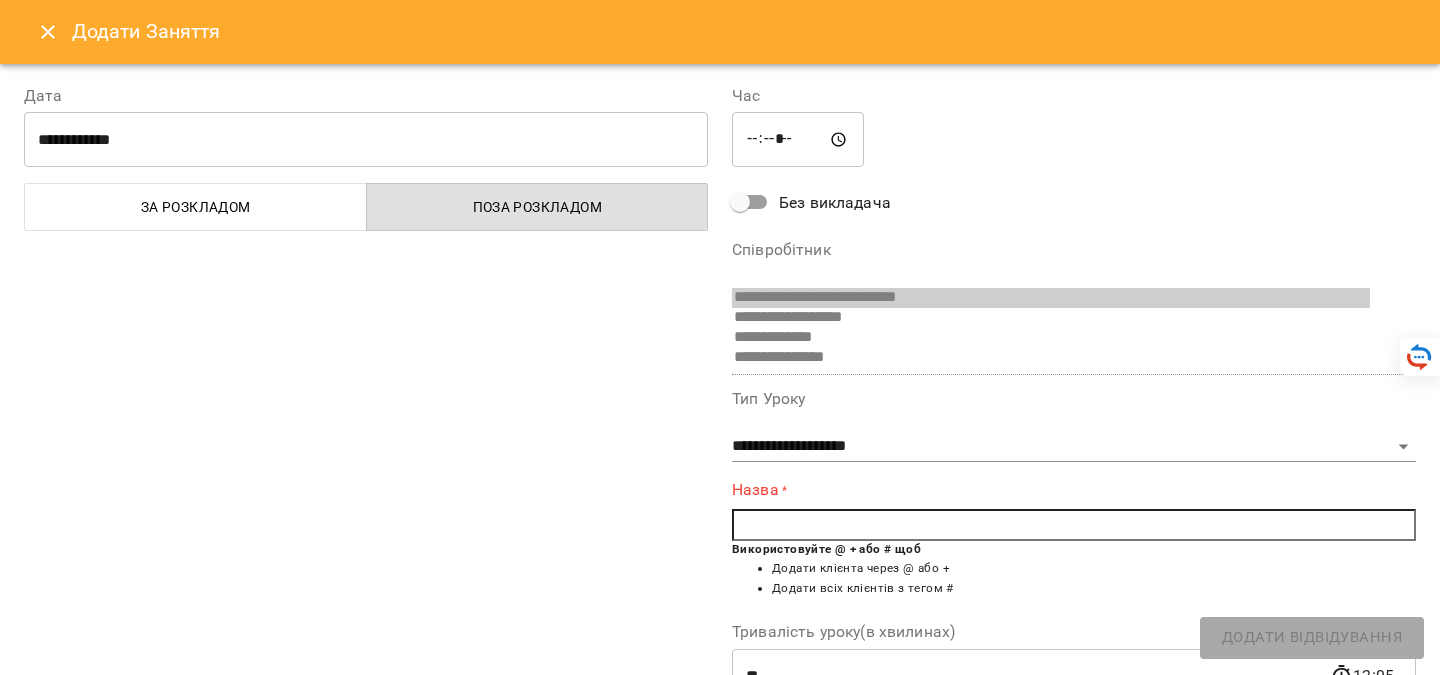 click at bounding box center [1074, 525] 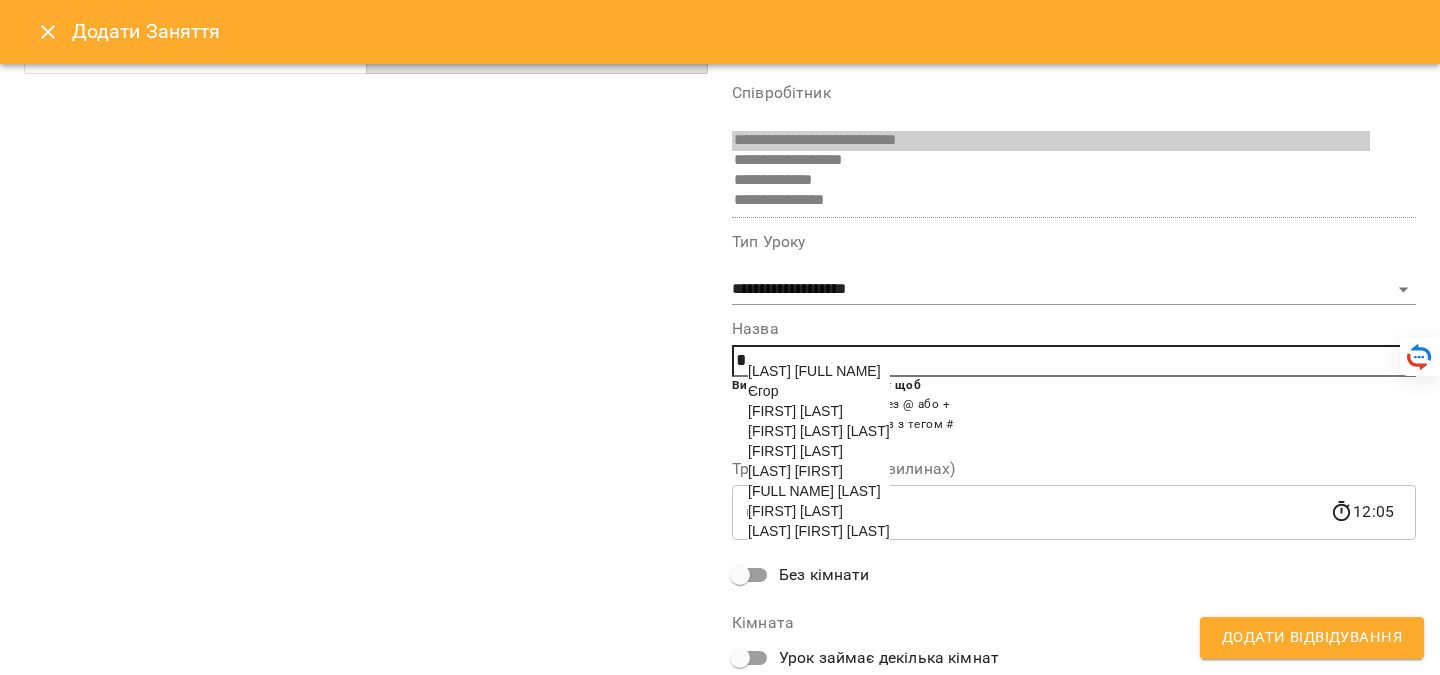 scroll, scrollTop: 159, scrollLeft: 0, axis: vertical 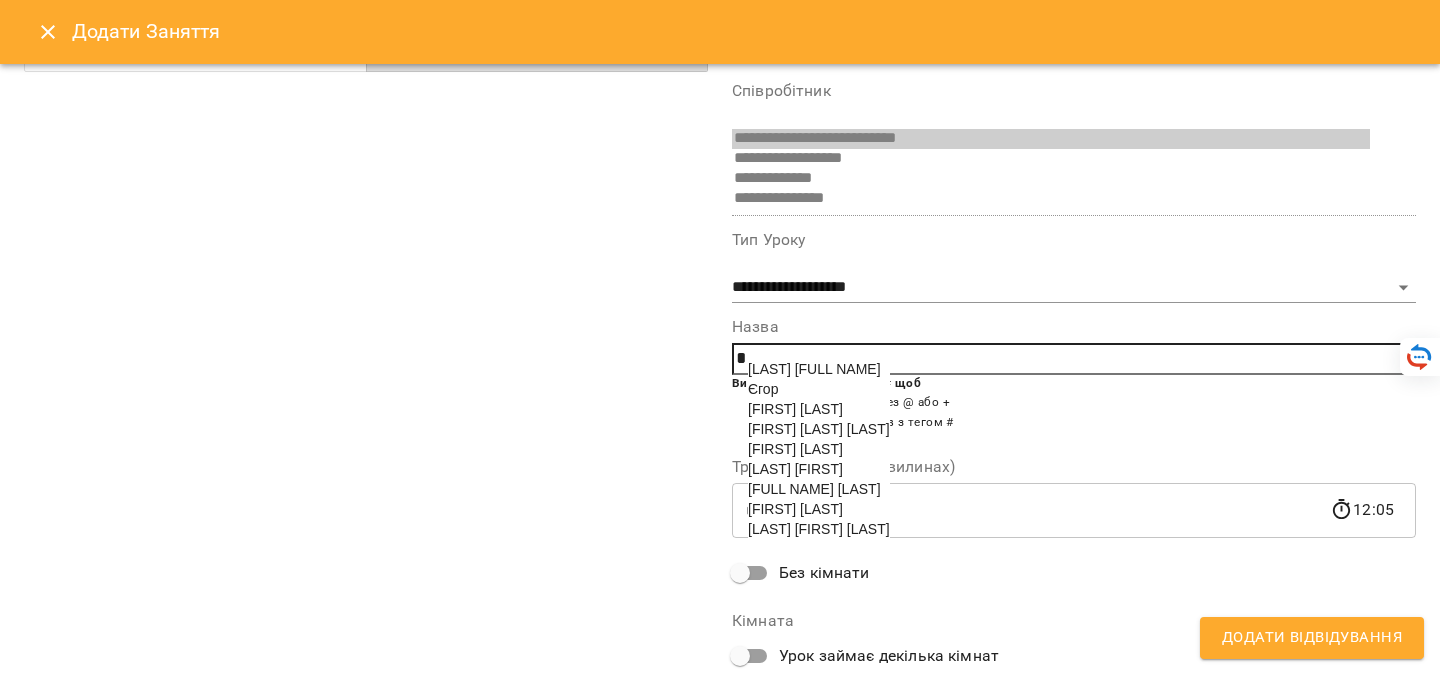 click on "[FULL NAME] [LAST]" at bounding box center (814, 489) 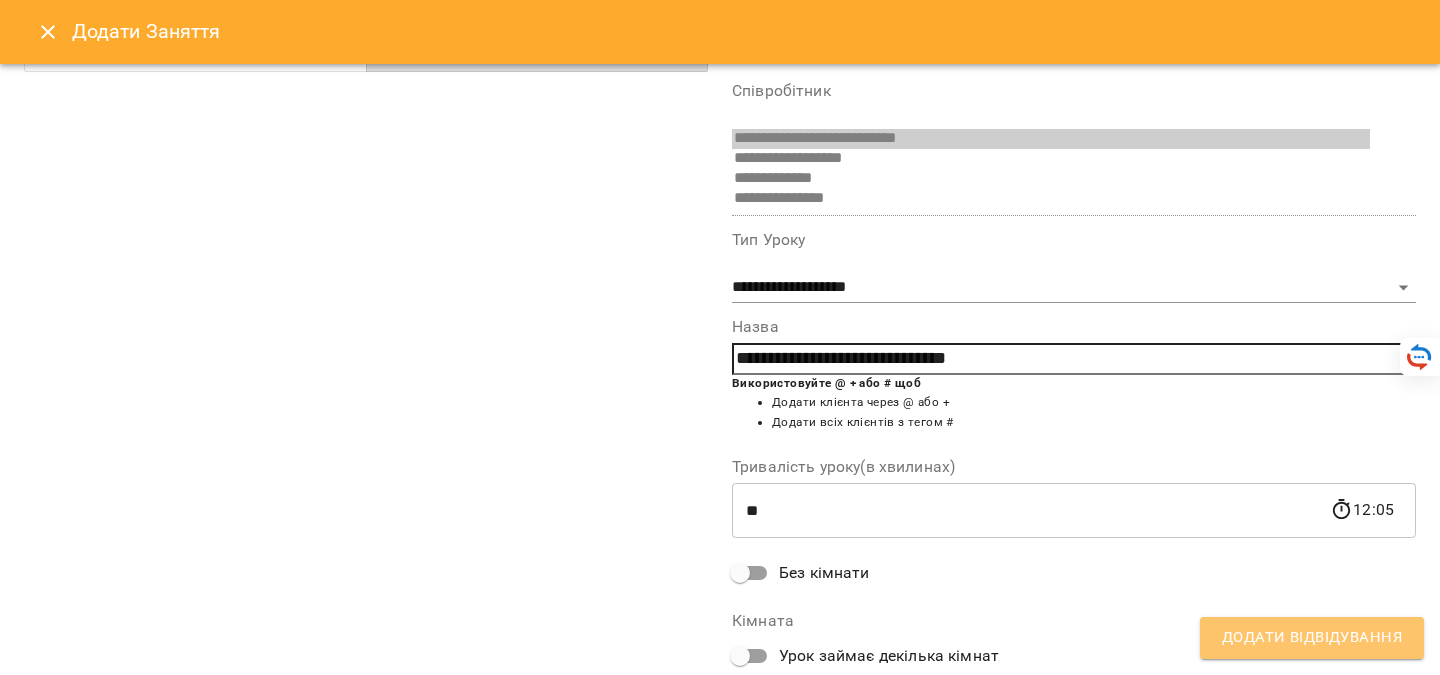 click on "Додати Відвідування" at bounding box center [1312, 638] 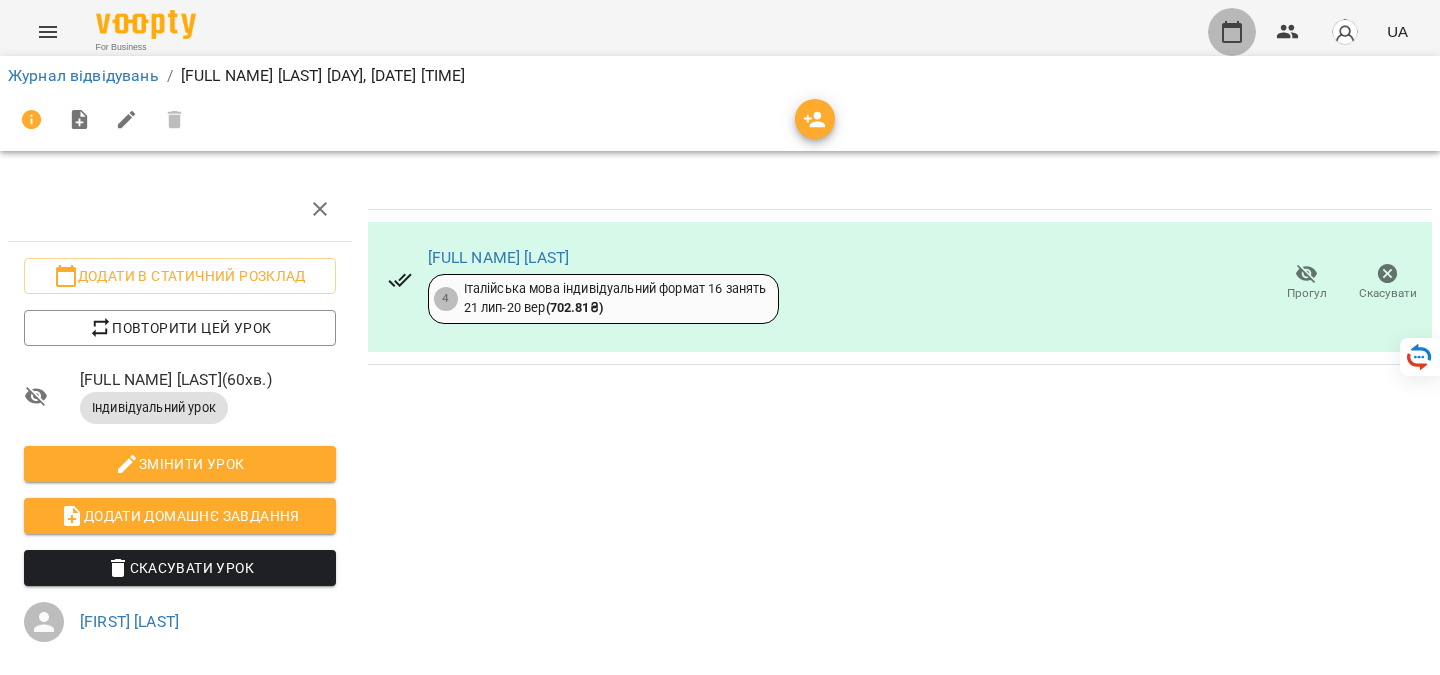 click 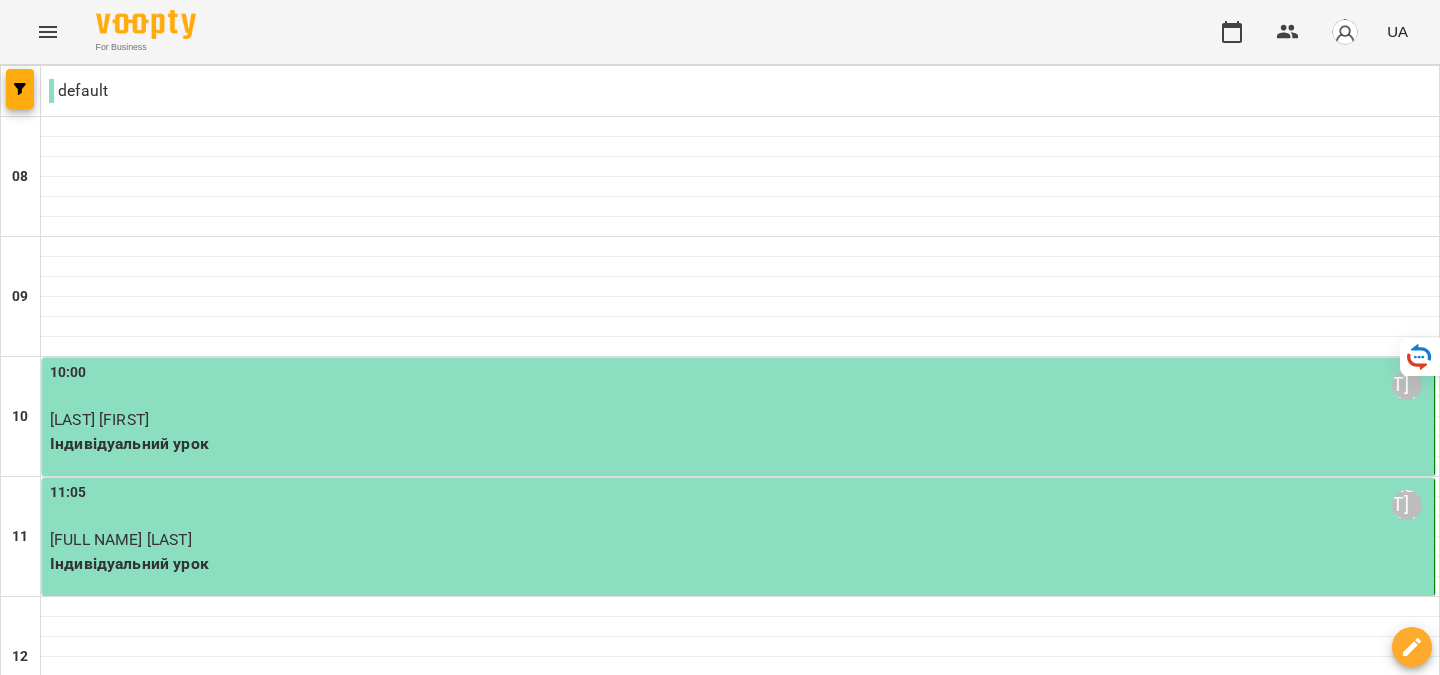 scroll, scrollTop: 130, scrollLeft: 0, axis: vertical 